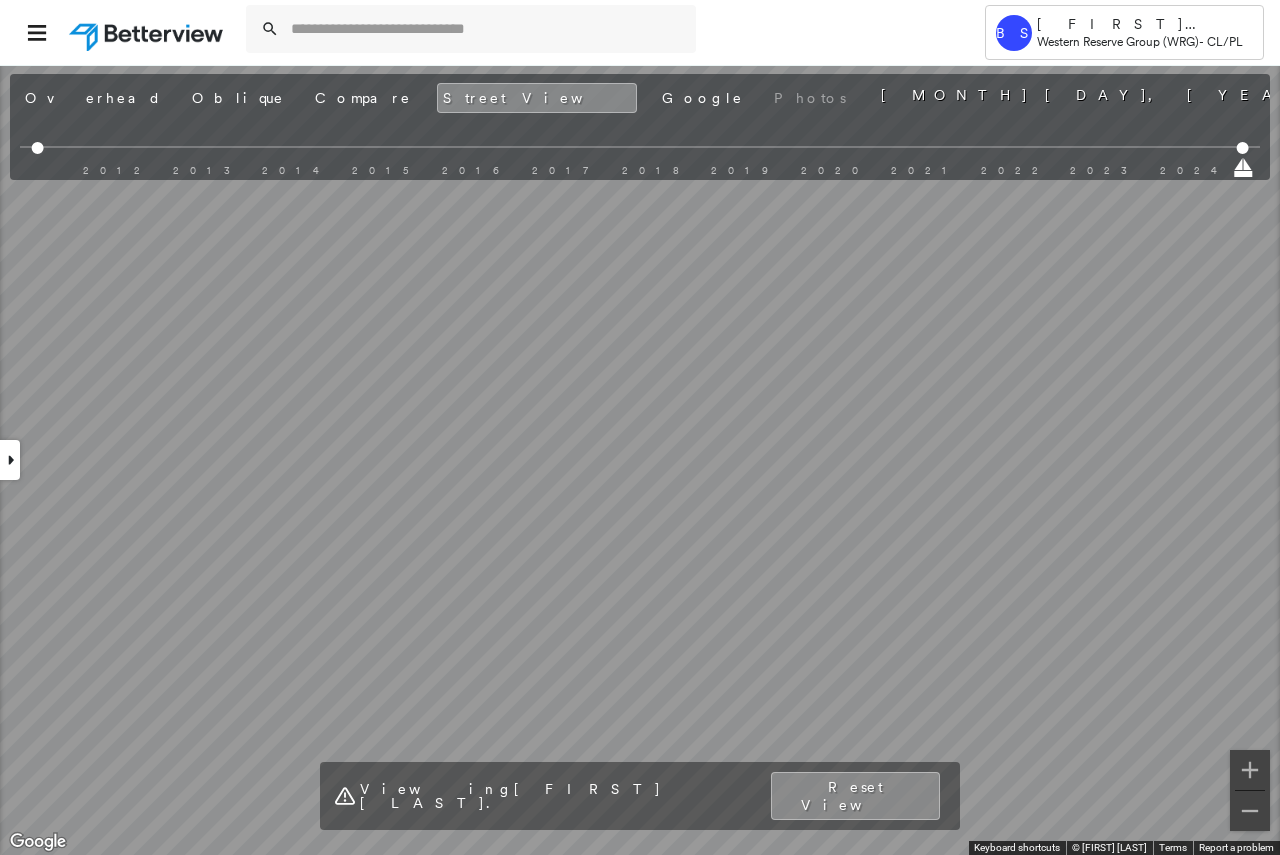 scroll, scrollTop: 0, scrollLeft: 0, axis: both 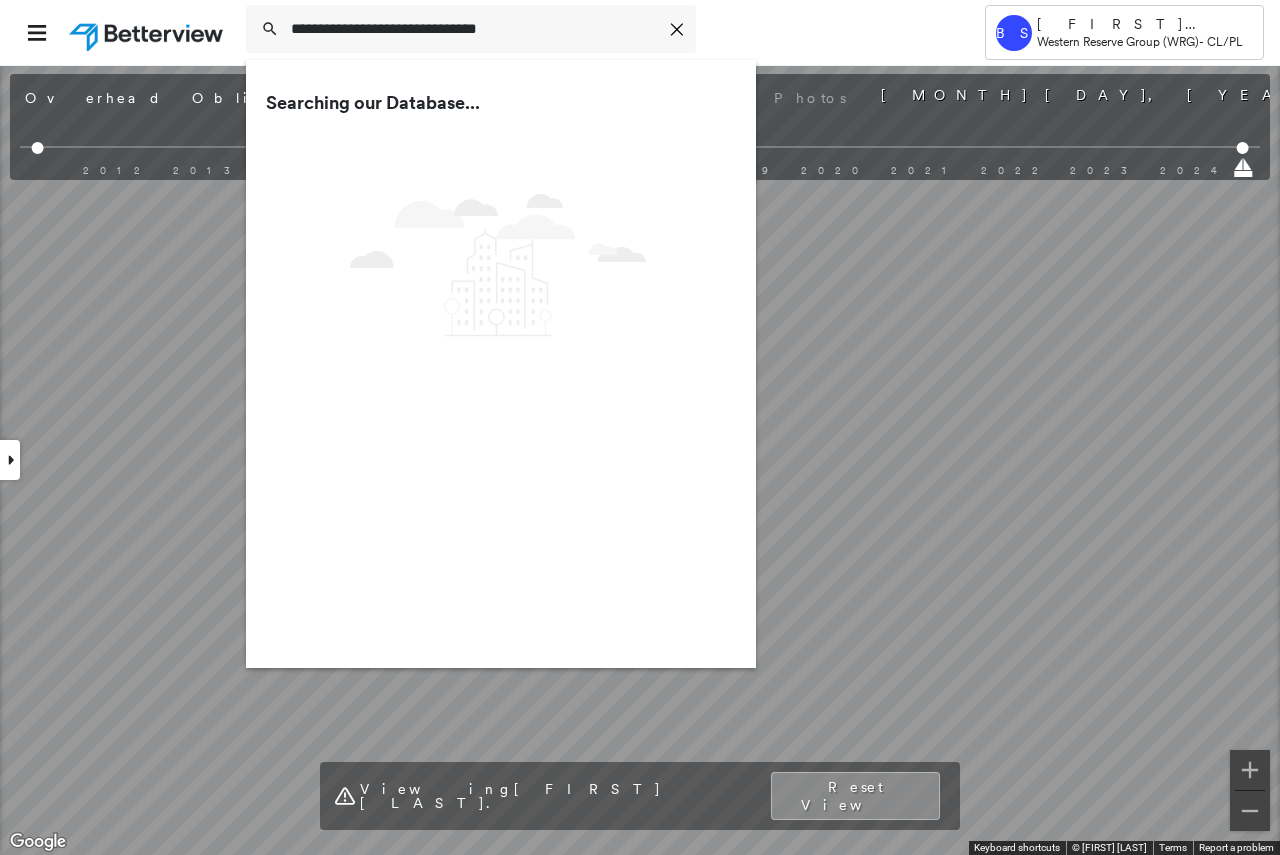 type on "**********" 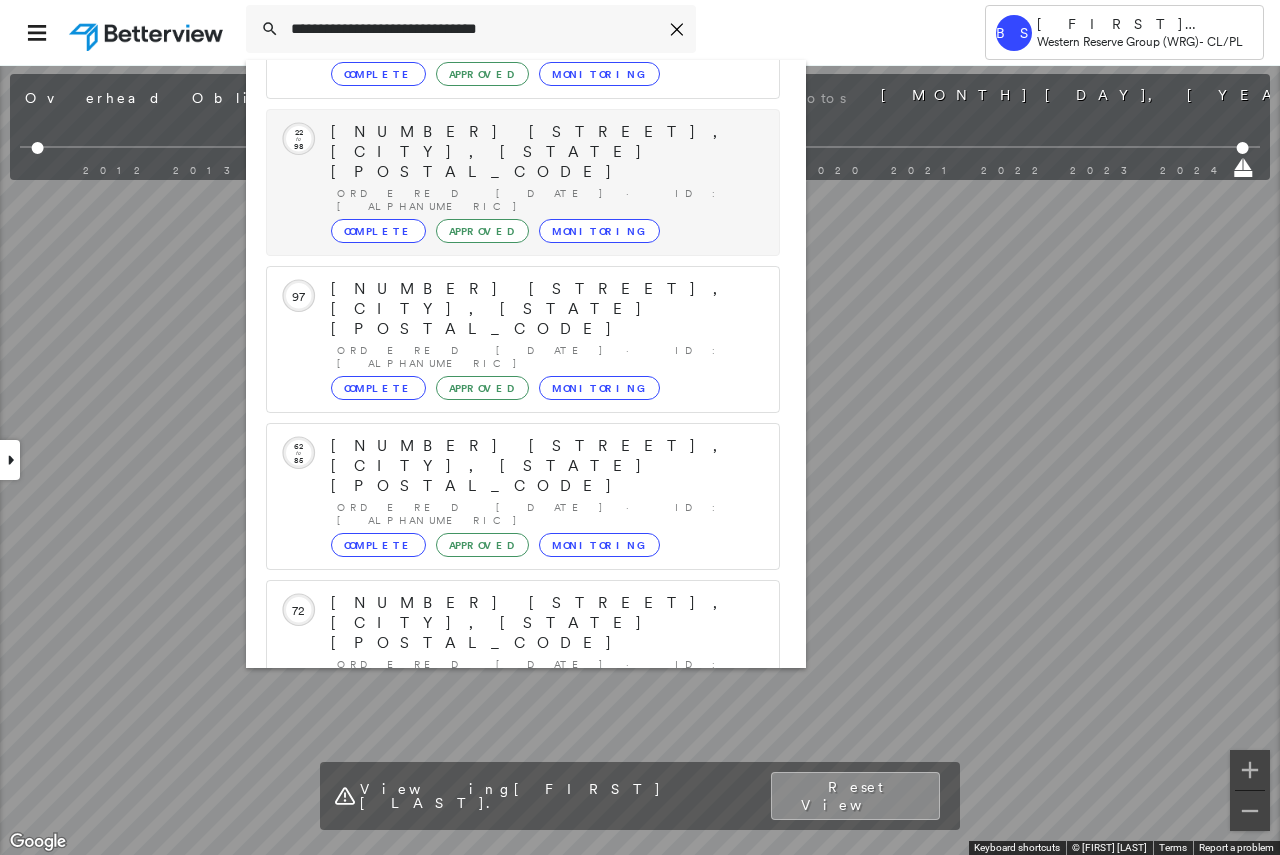 scroll, scrollTop: 233, scrollLeft: 0, axis: vertical 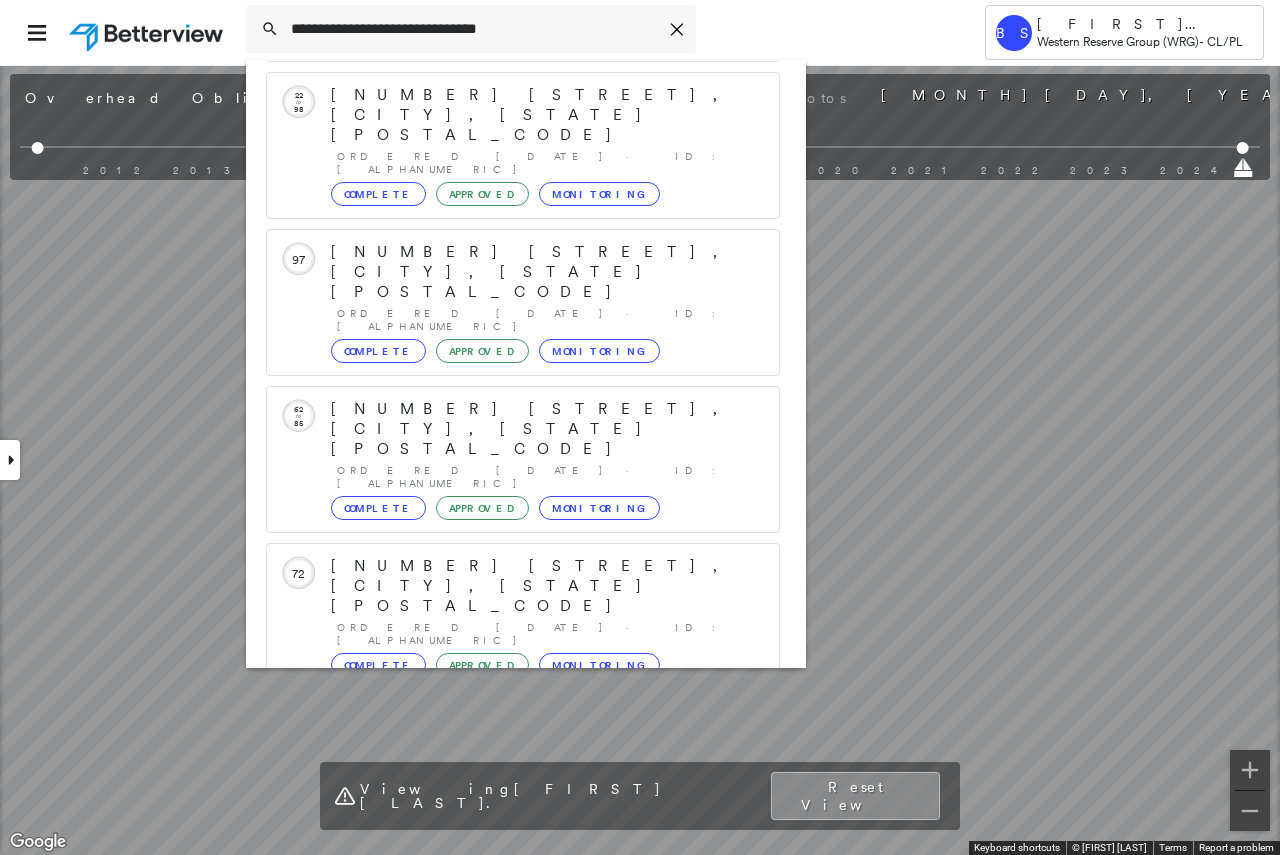 click on "[NUMBER] [STREET], [CITY], [STATE], [COUNTRY]" at bounding box center (501, 878) 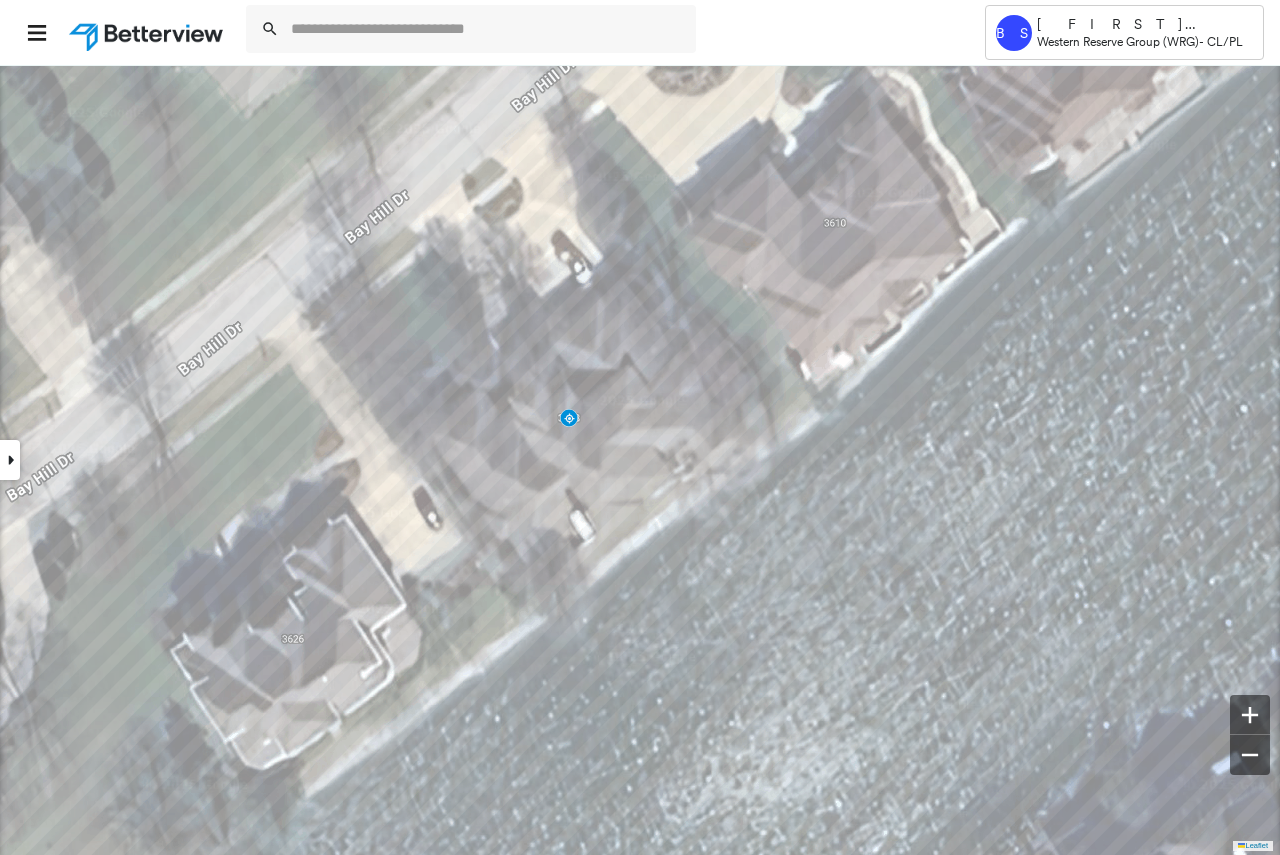 click at bounding box center [10, 460] 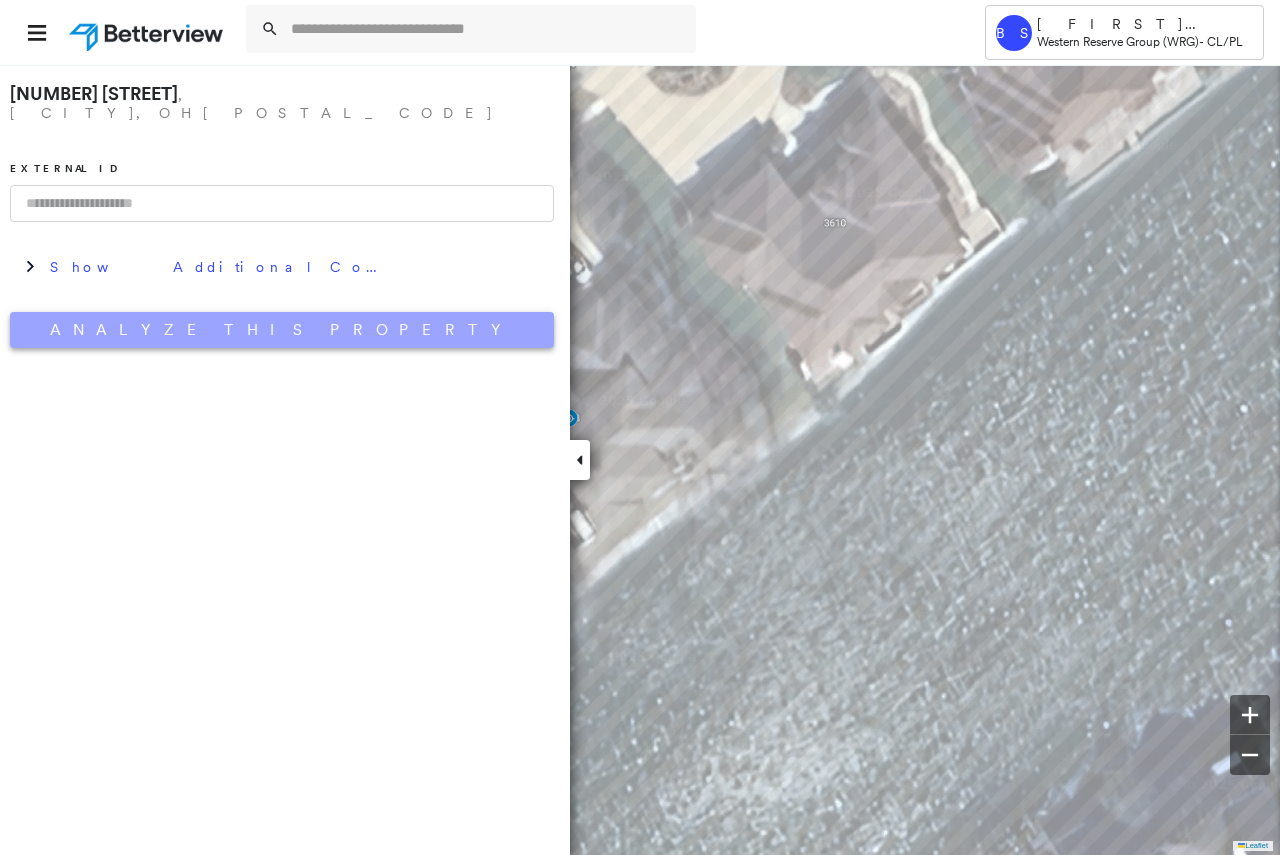 click on "Analyze This Property" at bounding box center [282, 330] 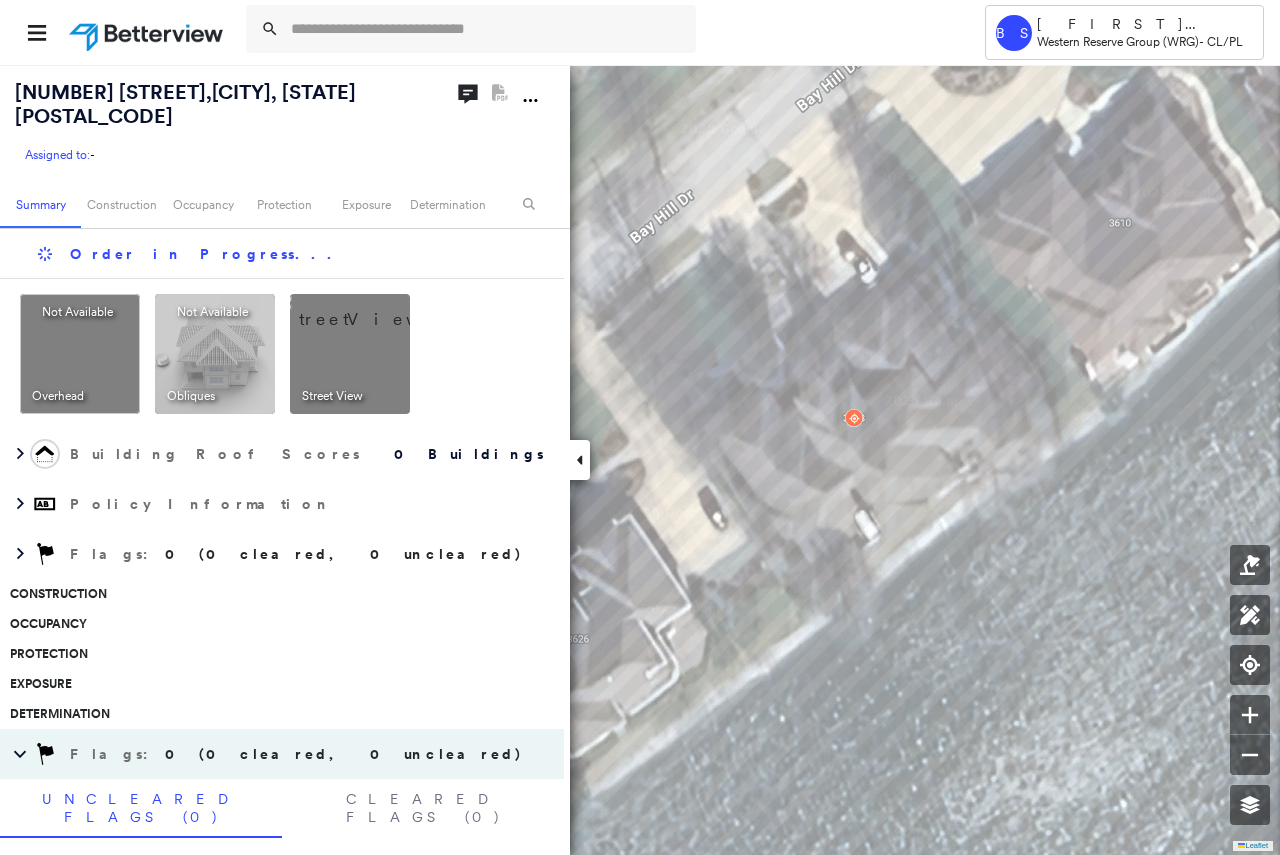 click at bounding box center [374, 309] 